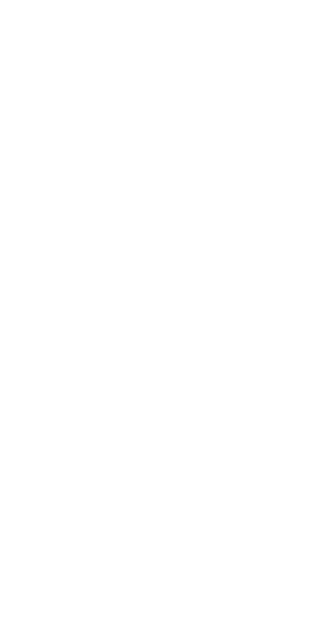 scroll, scrollTop: 0, scrollLeft: 0, axis: both 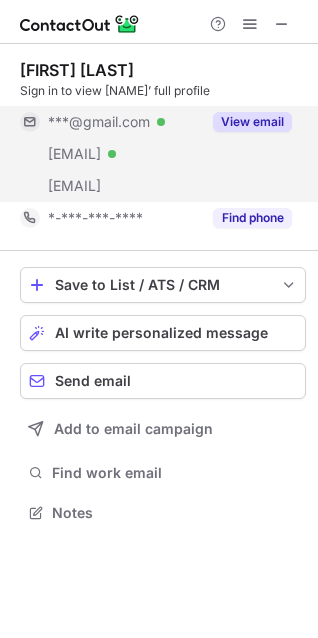 click on "View email" at bounding box center [252, 122] 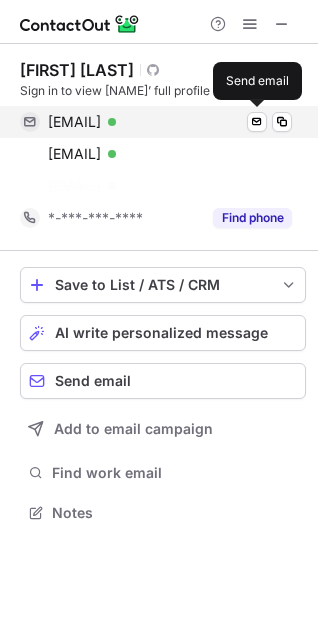 scroll, scrollTop: 467, scrollLeft: 318, axis: both 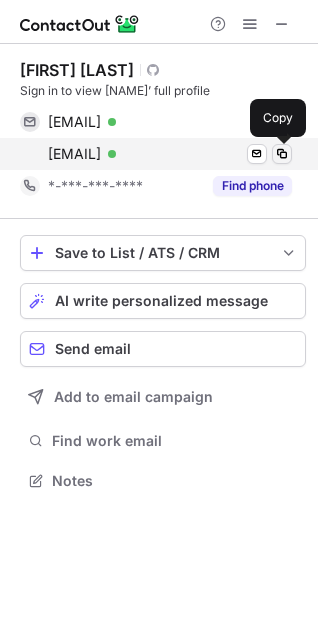 click at bounding box center (282, 154) 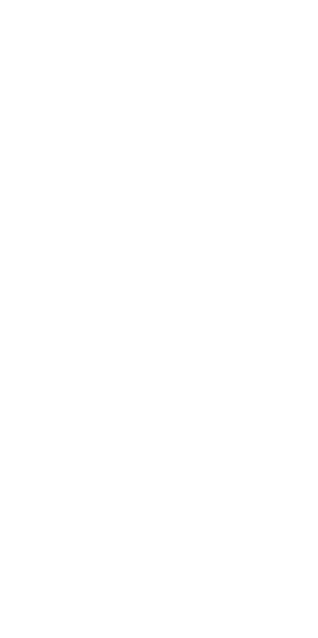 scroll, scrollTop: 0, scrollLeft: 0, axis: both 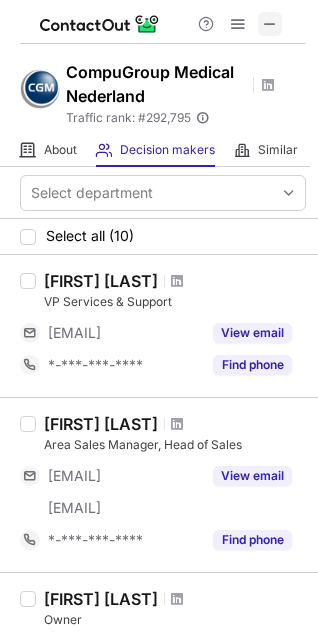 click at bounding box center [270, 24] 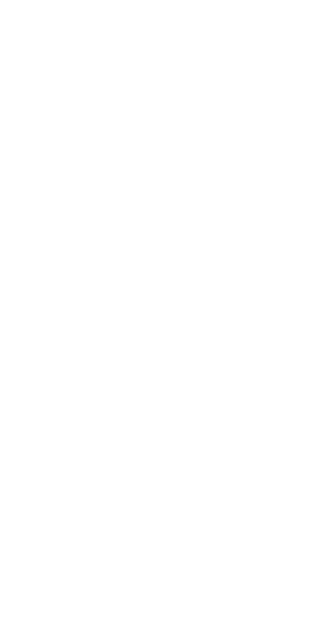 scroll, scrollTop: 0, scrollLeft: 0, axis: both 